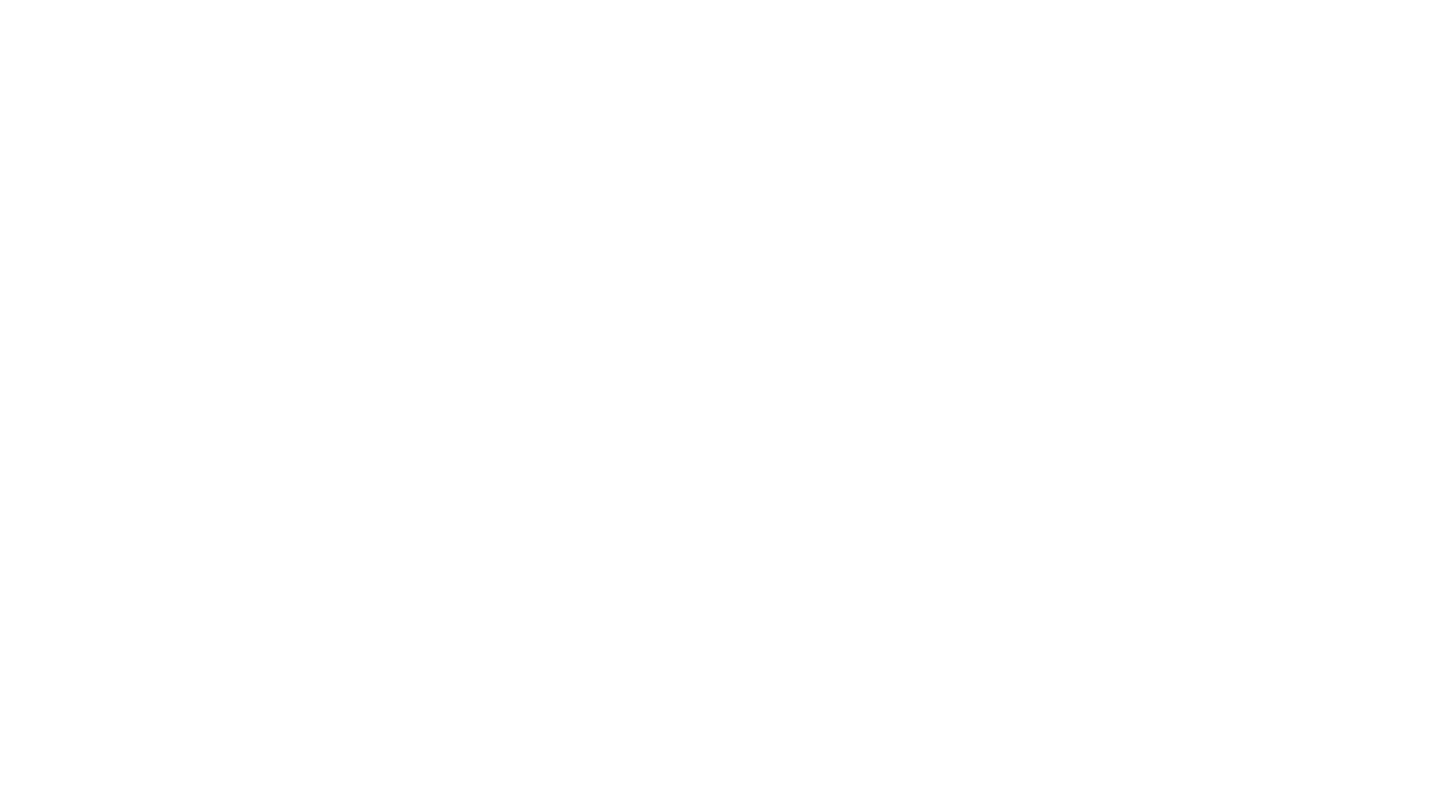 scroll, scrollTop: 0, scrollLeft: 0, axis: both 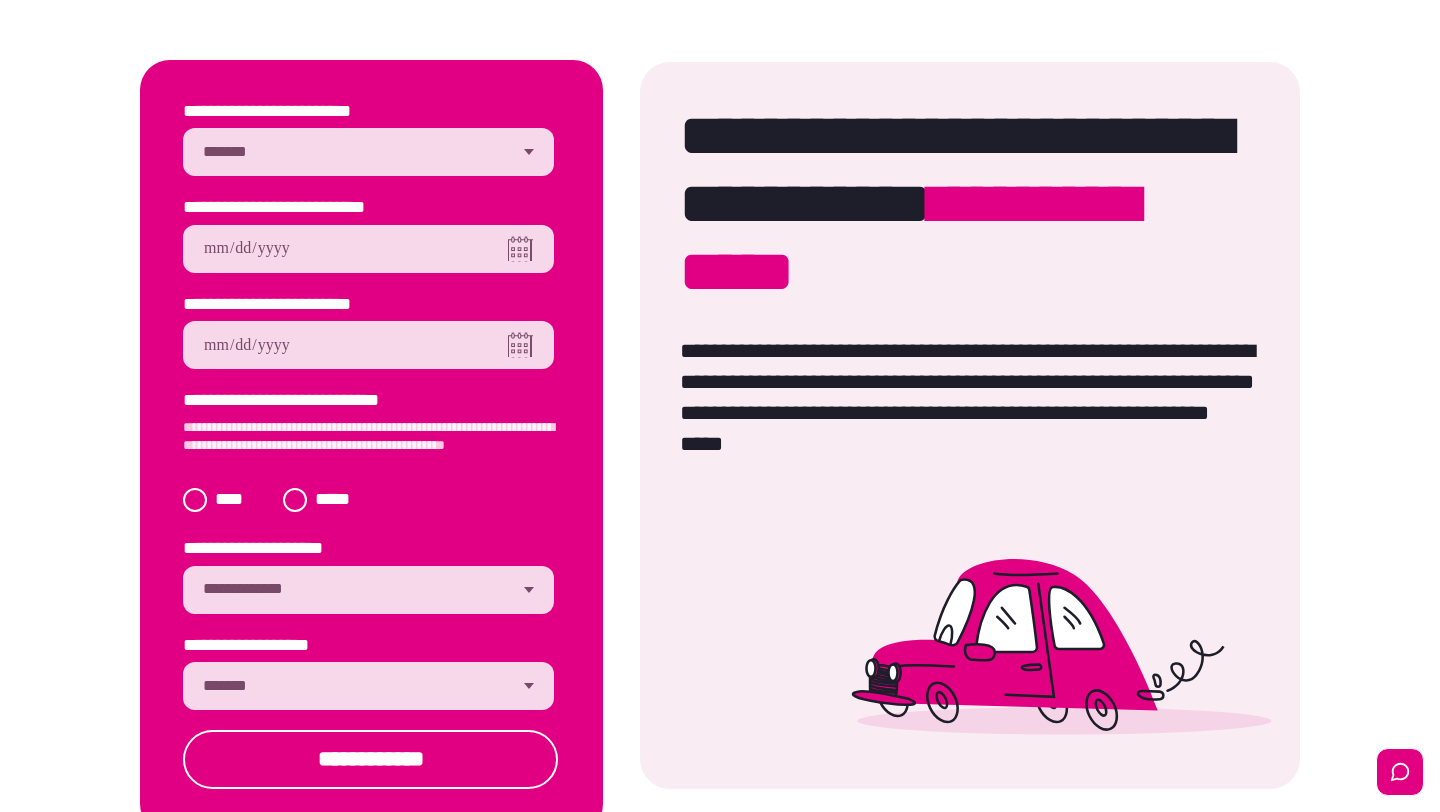 click on "[FIRST] [LAST] [STREET] [CITY], [STATE] [ZIP] [COUNTRY] [PHONE] [EMAIL] [SSN] [PASSPORT] [DLN] [CC] [DOB] [AGE] [GENDER] [NATIONALITY] [OCCUPATION] [MARITAL_STATUS] [RELIGION] [ETHNICITY] [ADDRESS_LINE_1] [ADDRESS_LINE_2] [CITY_NAME] [STATE_NAME] [POSTAL_CODE] [COUNTRY_NAME] [PHONE_NUMBER] [EMAIL_ADDRESS] [SOCIAL_SECURITY_NUMBER] [PASSPORT_NUMBER] [DRIVER_LICENSE_NUMBER] [CREDIT_CARD_NUMBER] [DATE_OF_BIRTH] [AGE_IN_YEARS] [GENDER_IDENTITY] [NATIONALITY_ORIGIN] [OCCUPATION_TITLE] [MARITAL_STATUS_TYPE] [RELIGION_BELIEF] [ETHNICITY_GROUP]" at bounding box center (368, 152) 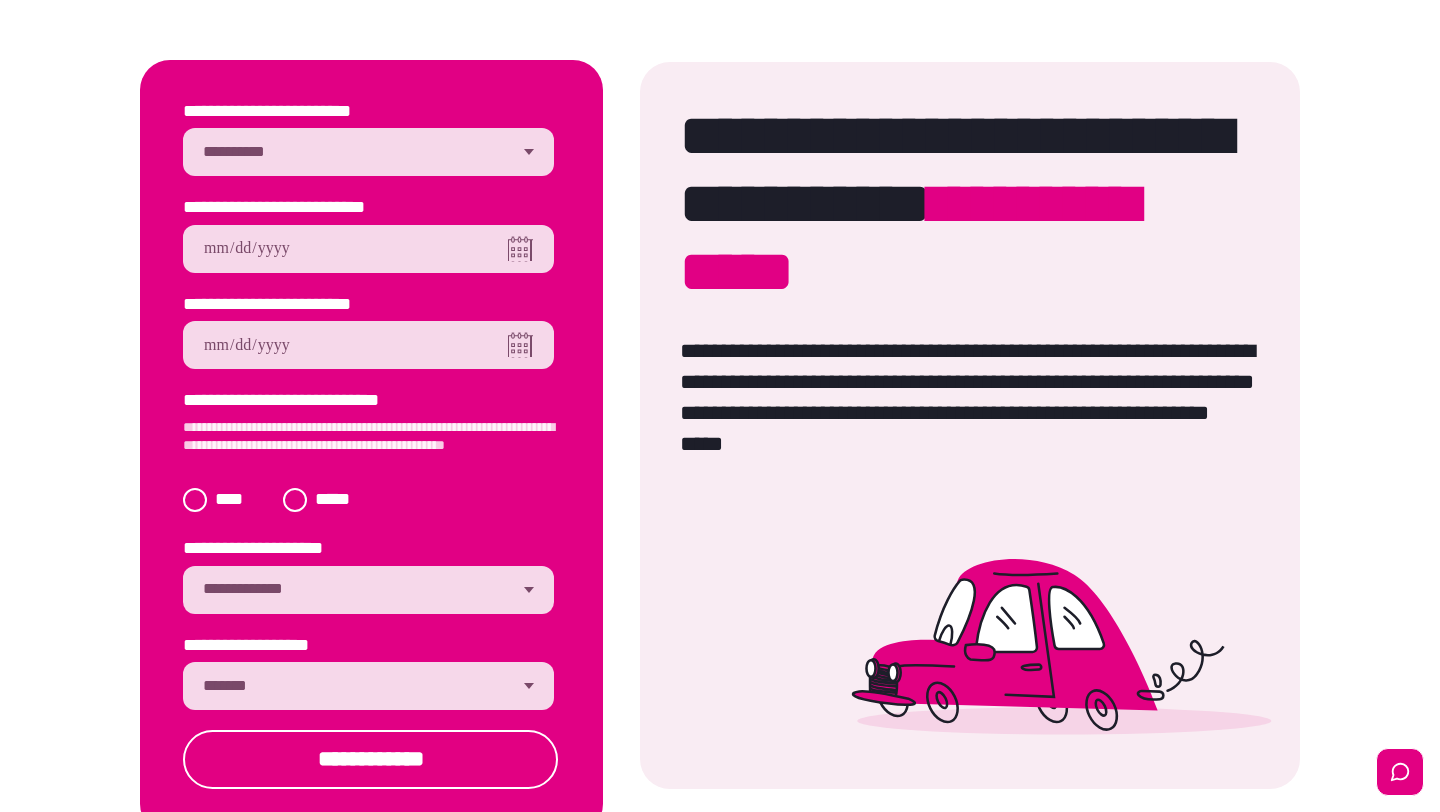 click at bounding box center [368, 249] 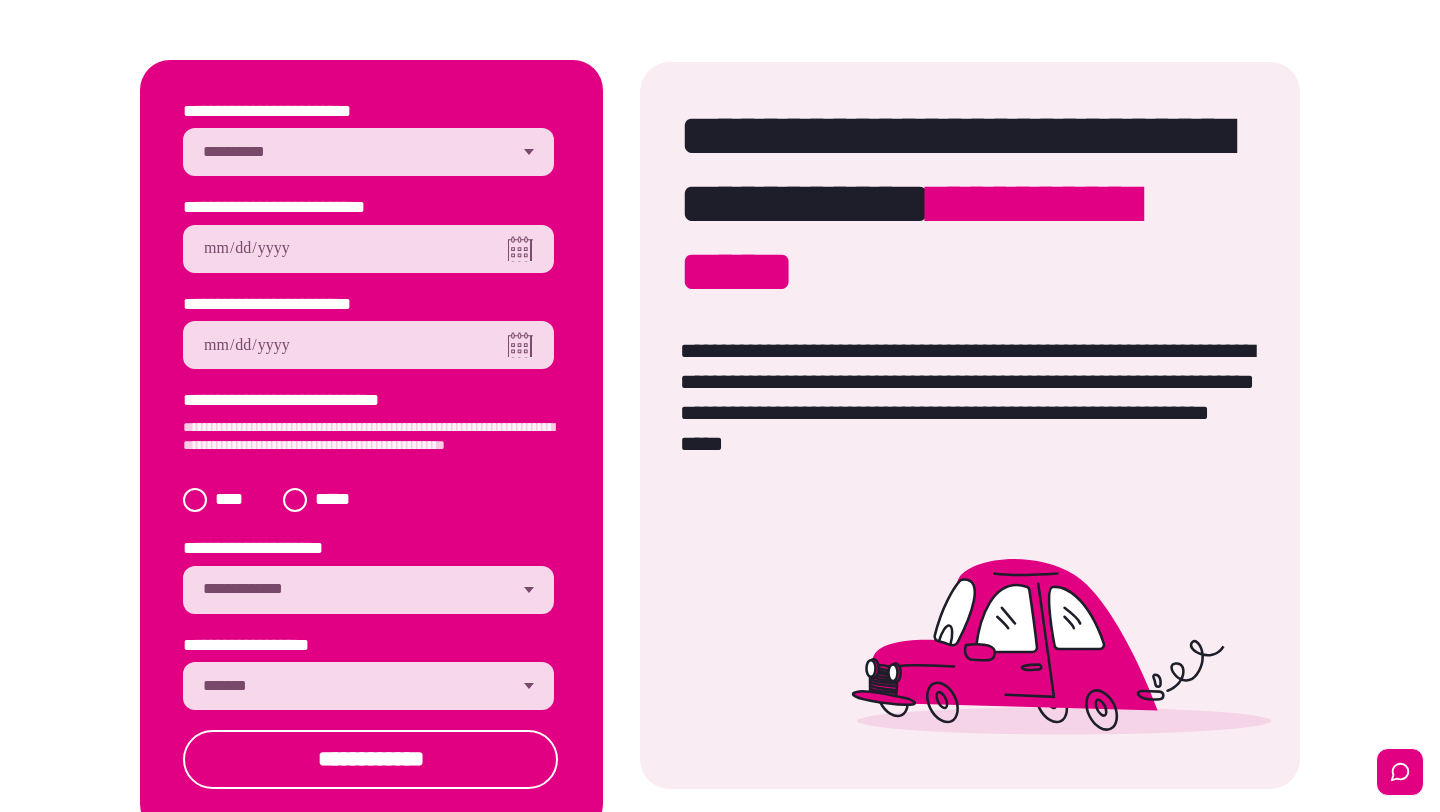 click on "[FIRST]" at bounding box center (368, 249) 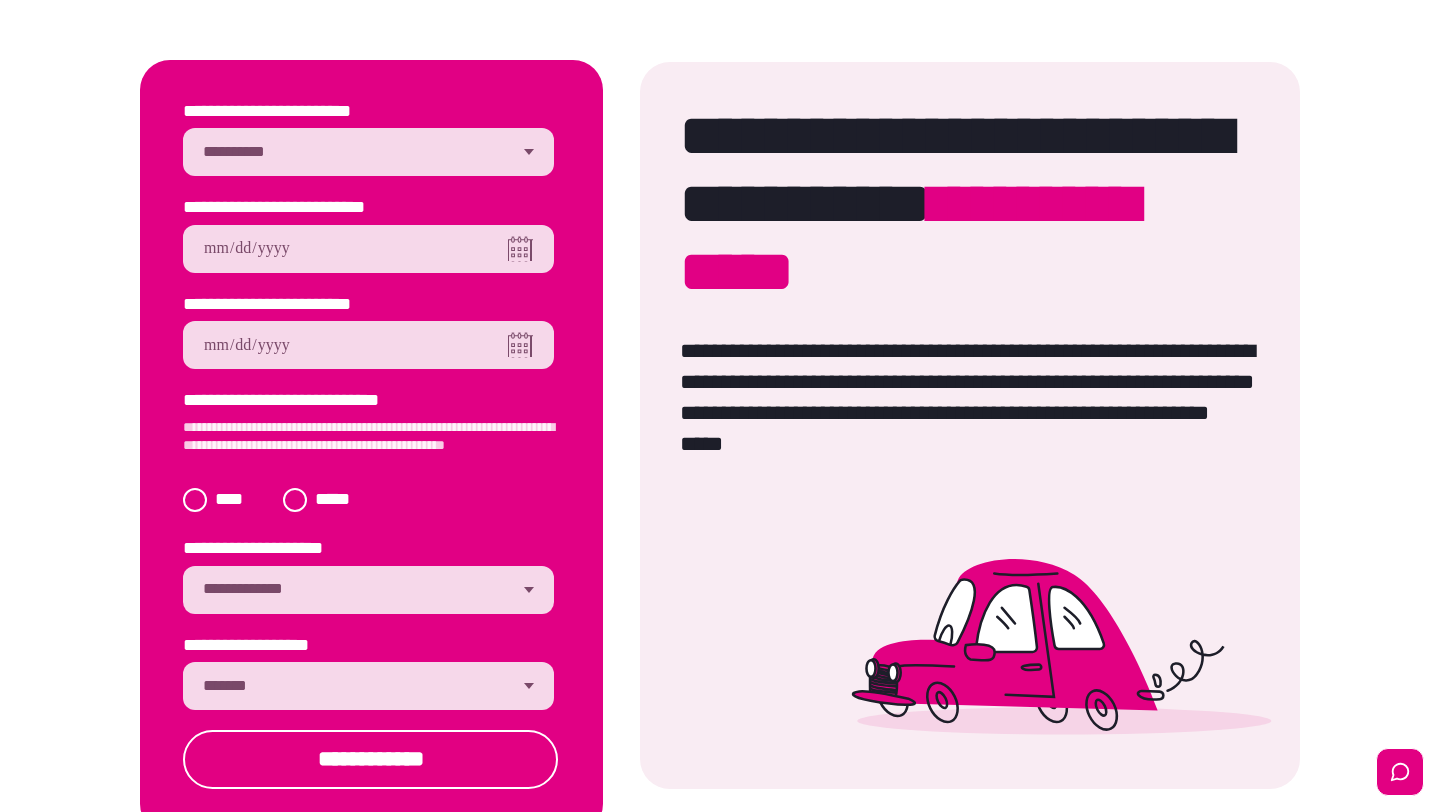 type on "[FIRST]" 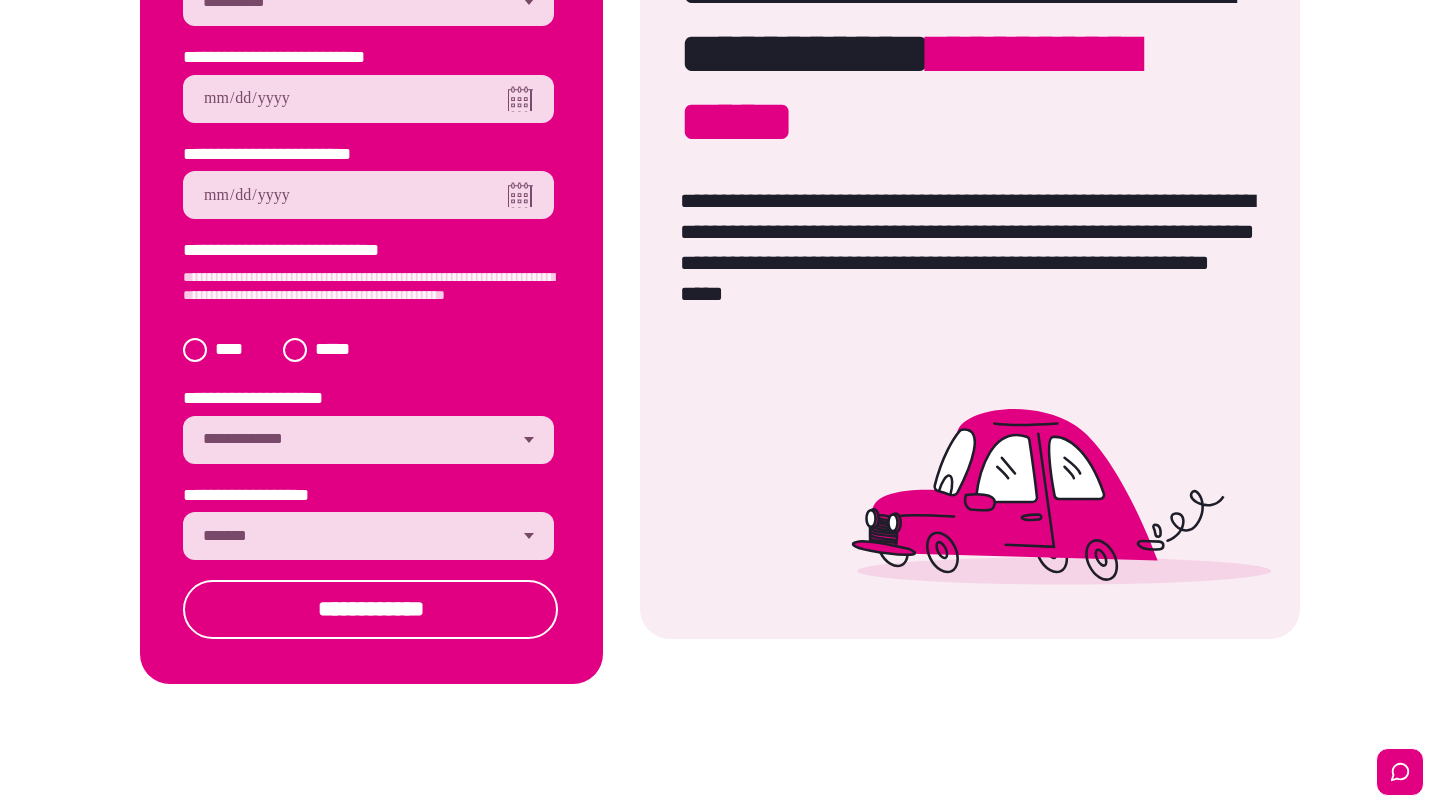 scroll, scrollTop: 241, scrollLeft: 0, axis: vertical 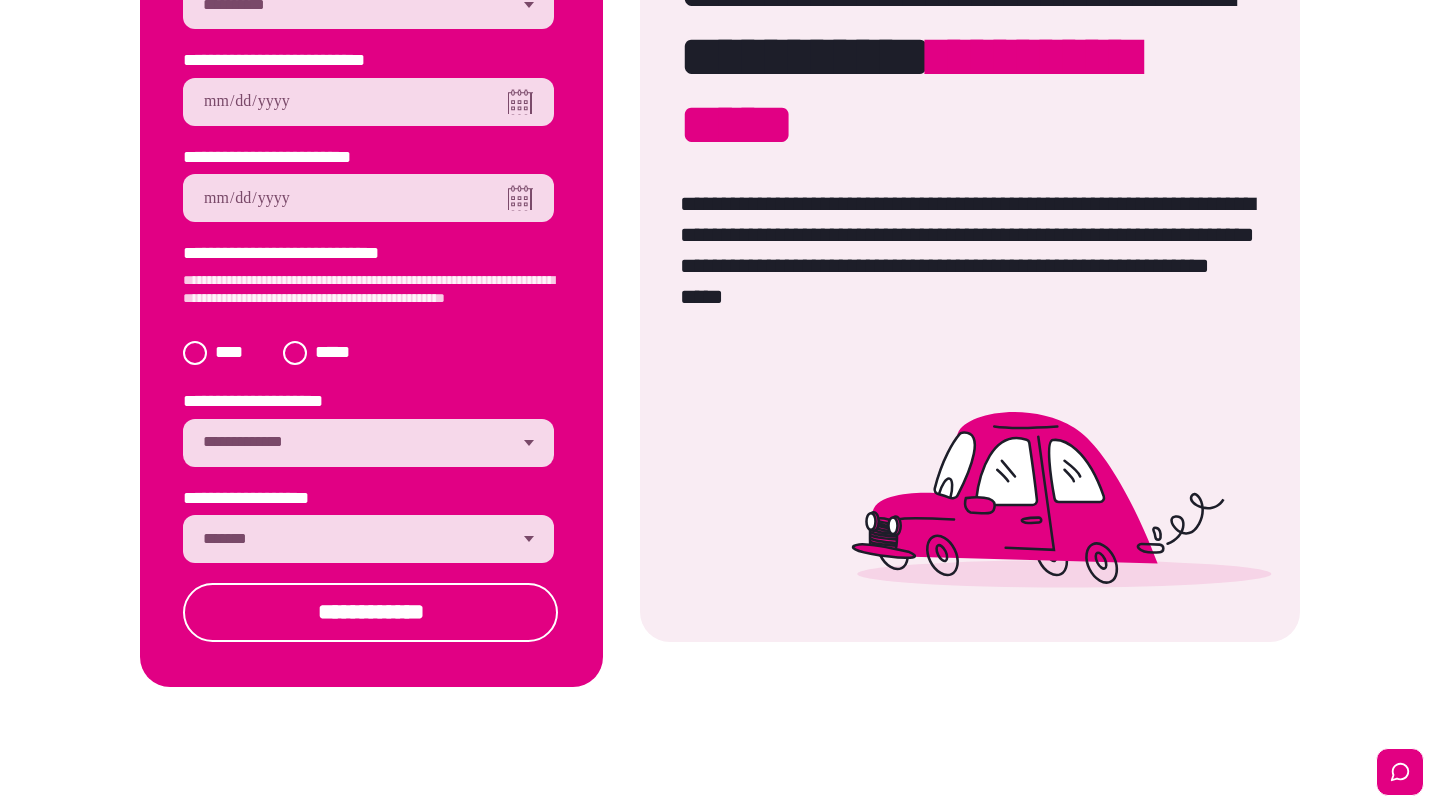 click on "**********" at bounding box center (368, 539) 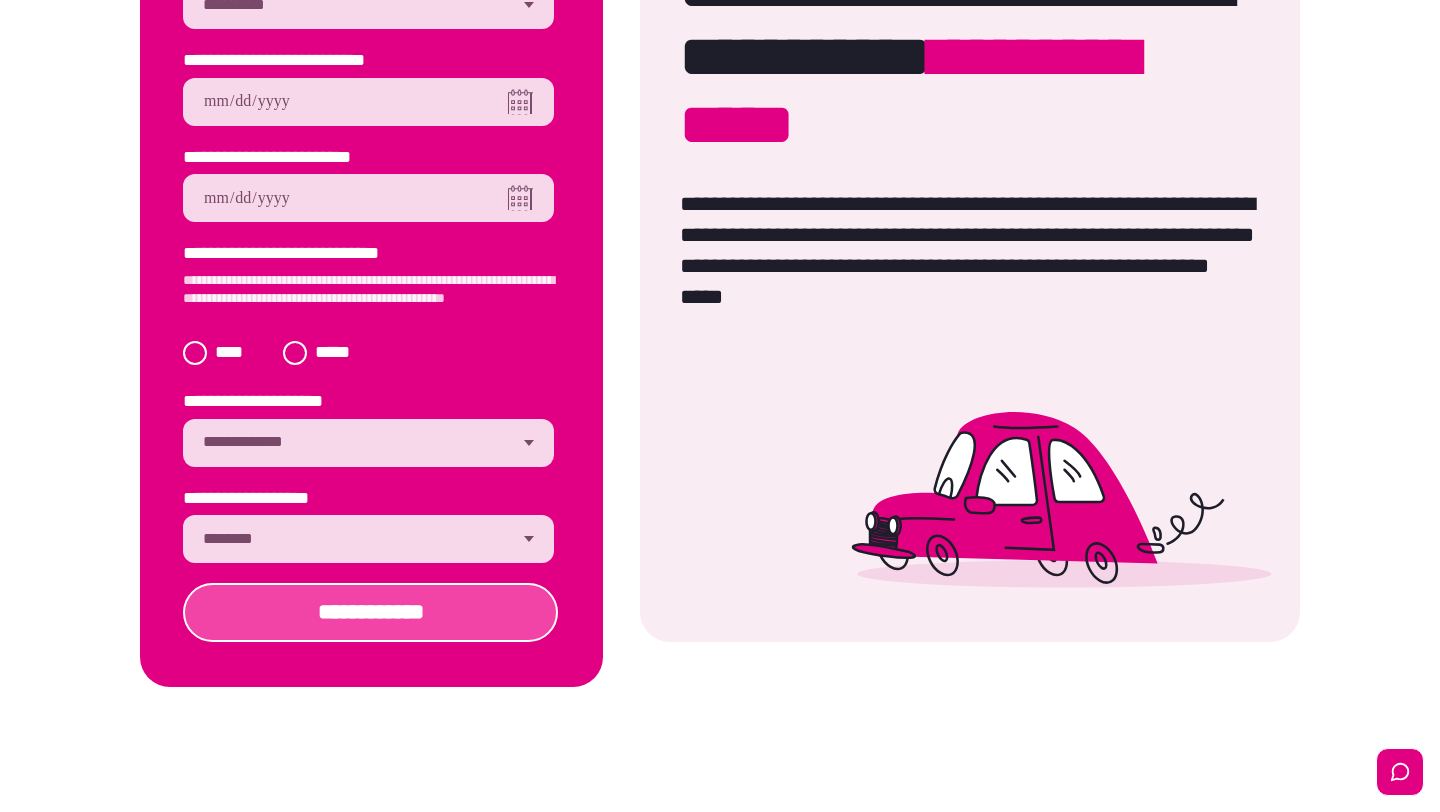 click on "**********" at bounding box center (370, 612) 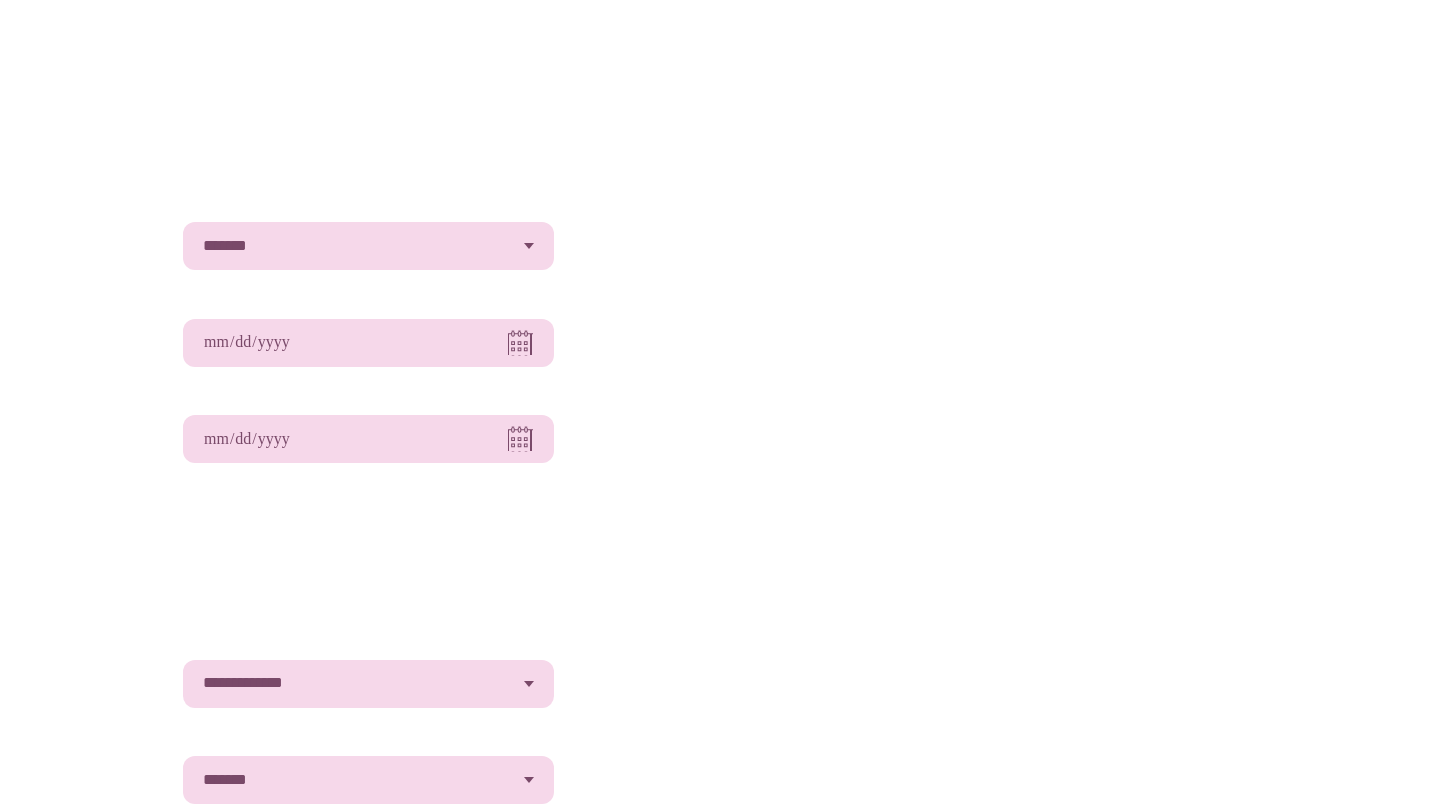 scroll, scrollTop: 0, scrollLeft: 0, axis: both 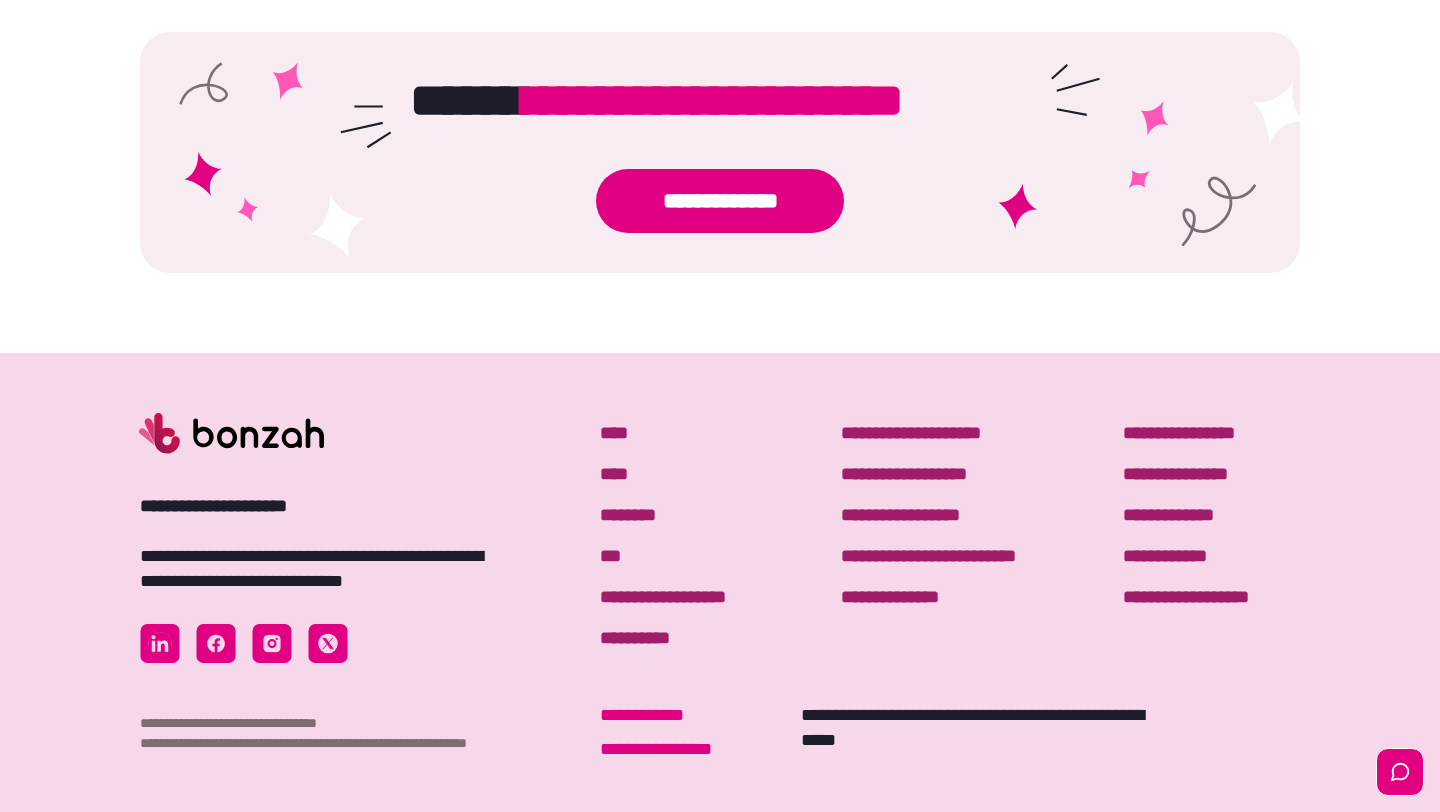 click on "***" at bounding box center (610, 556) 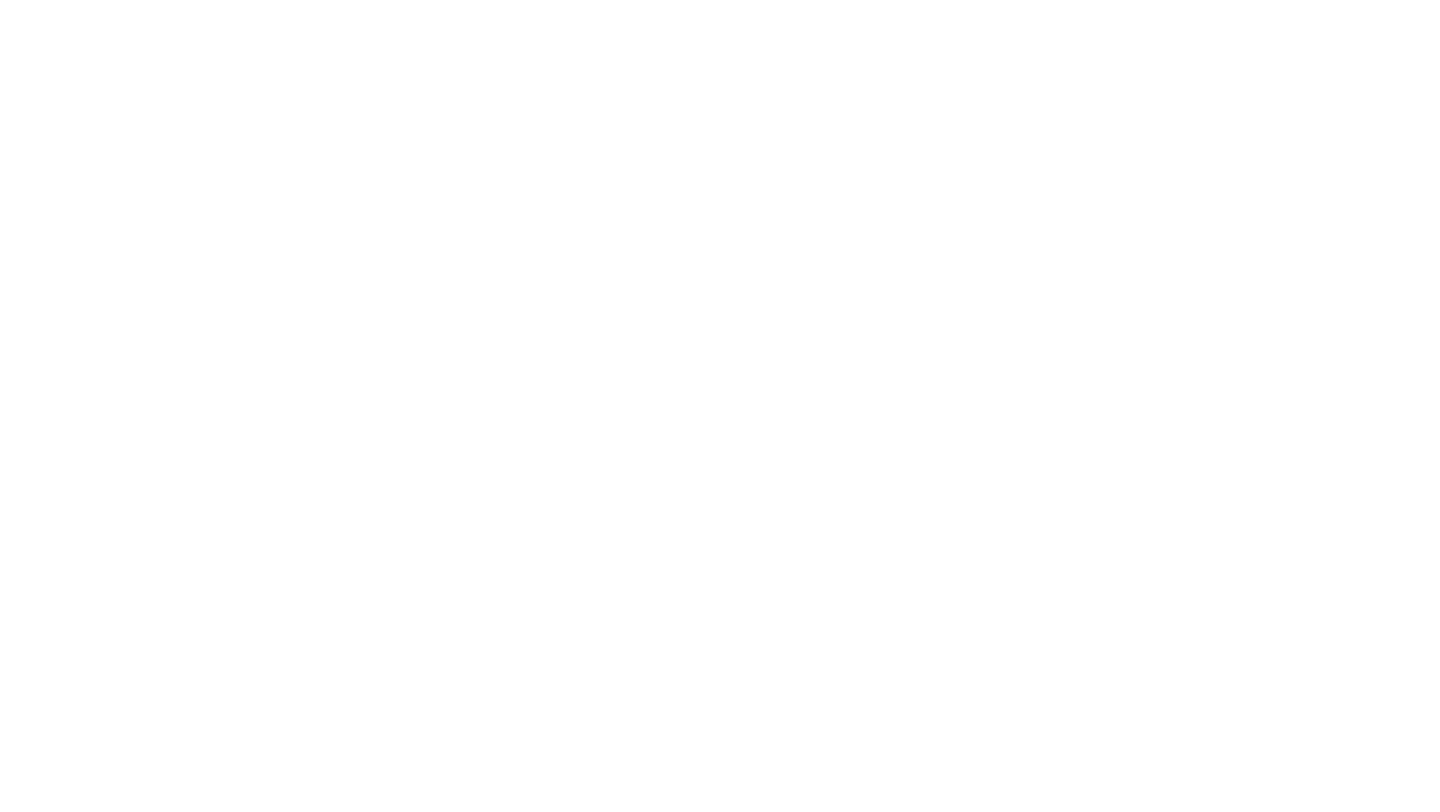 scroll, scrollTop: 0, scrollLeft: 0, axis: both 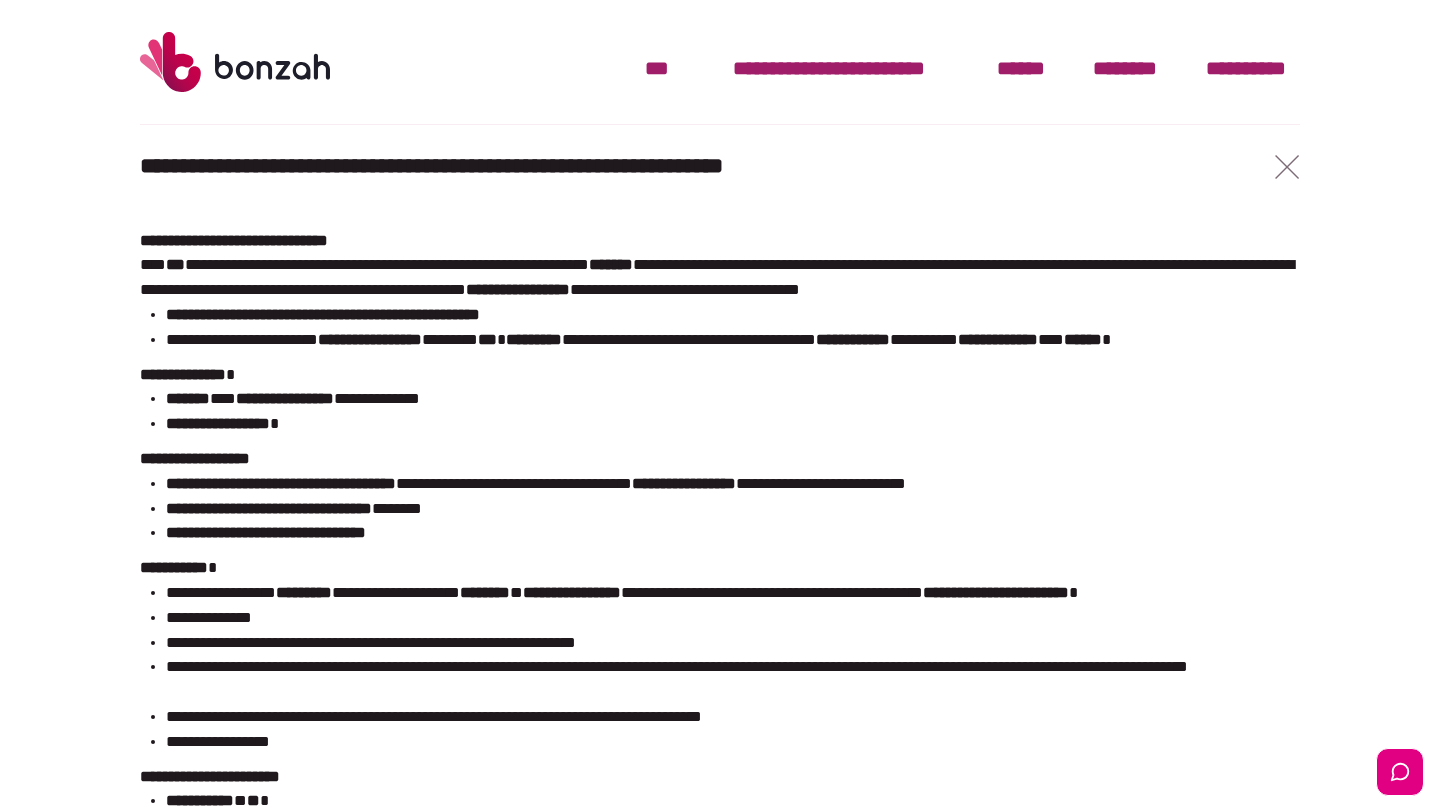 click at bounding box center [235, 62] 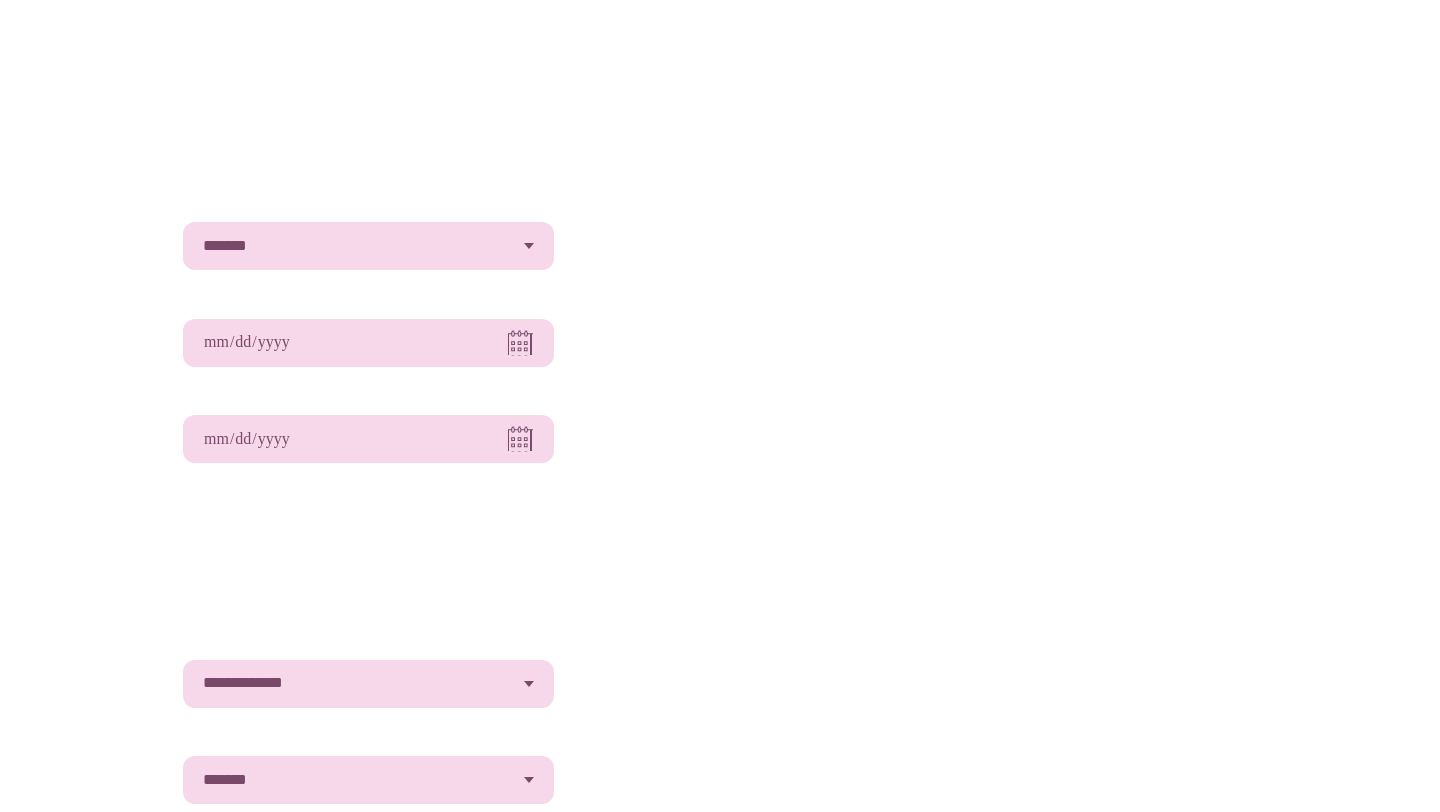 scroll, scrollTop: 0, scrollLeft: 0, axis: both 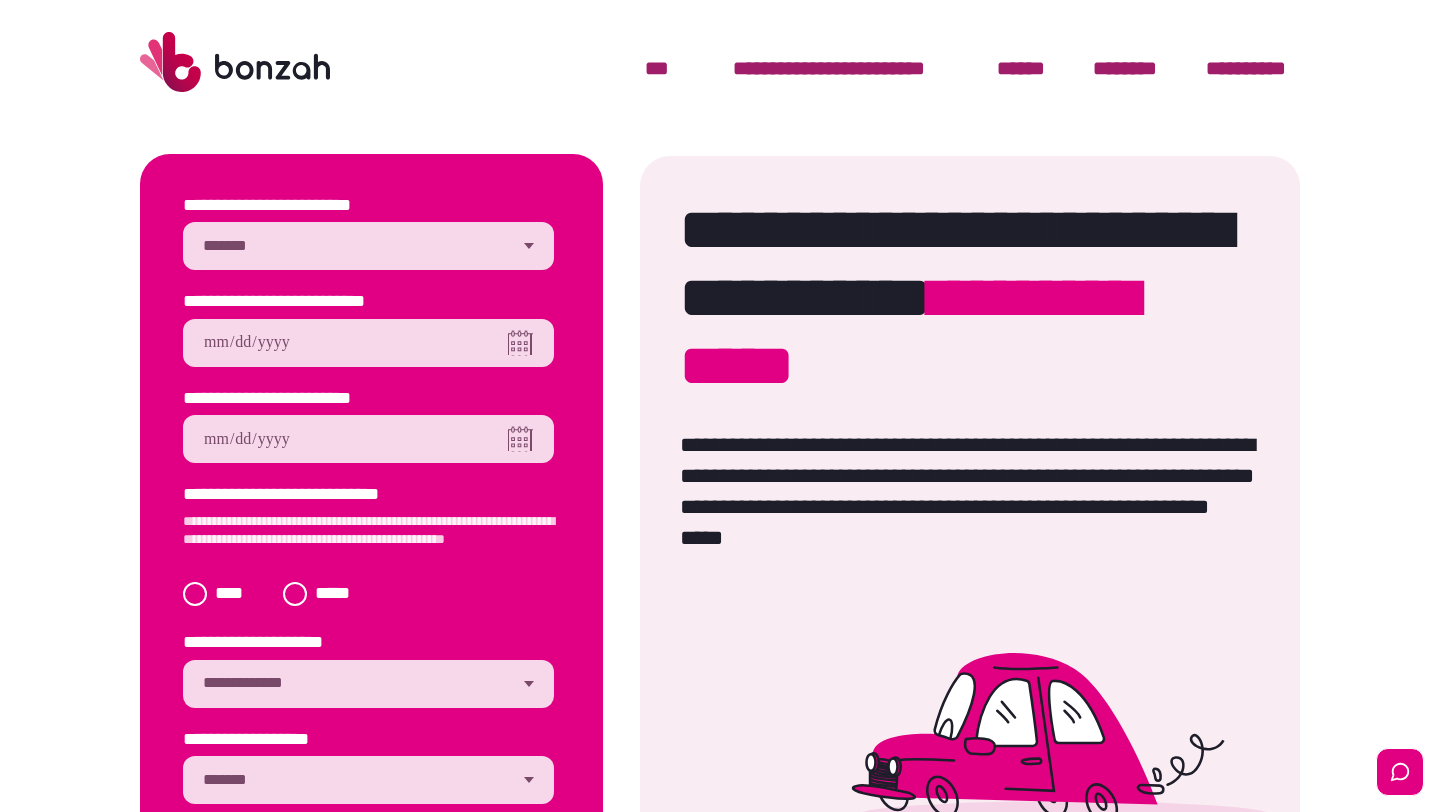 click on "[FIRST] [LAST] [STREET] [CITY], [STATE] [ZIP] [COUNTRY] [PHONE] [EMAIL] [SSN] [PASSPORT] [DLN] [CC] [DOB] [AGE] [GENDER] [NATIONALITY] [OCCUPATION] [MARITAL_STATUS] [RELIGION] [ETHNICITY] [ADDRESS_LINE_1] [ADDRESS_LINE_2] [CITY_NAME] [STATE_NAME] [POSTAL_CODE] [COUNTRY_NAME] [PHONE_NUMBER] [EMAIL_ADDRESS] [SOCIAL_SECURITY_NUMBER] [PASSPORT_NUMBER] [DRIVER_LICENSE_NUMBER] [CREDIT_CARD_NUMBER] [DATE_OF_BIRTH] [AGE_IN_YEARS] [GENDER_IDENTITY] [NATIONALITY_ORIGIN] [OCCUPATION_TITLE] [MARITAL_STATUS_TYPE] [RELIGION_BELIEF] [ETHNICITY_GROUP]" at bounding box center (368, 246) 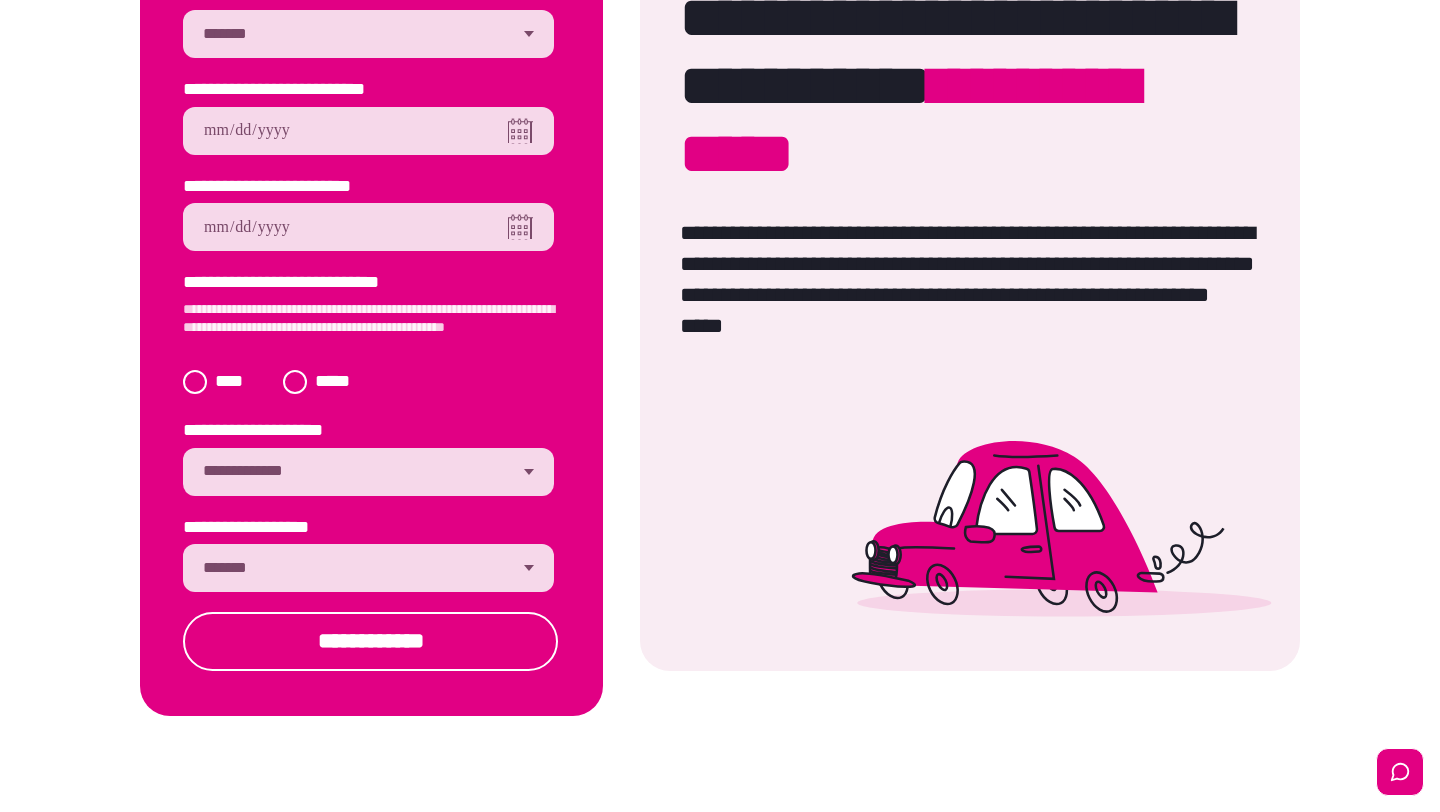 scroll, scrollTop: 230, scrollLeft: 0, axis: vertical 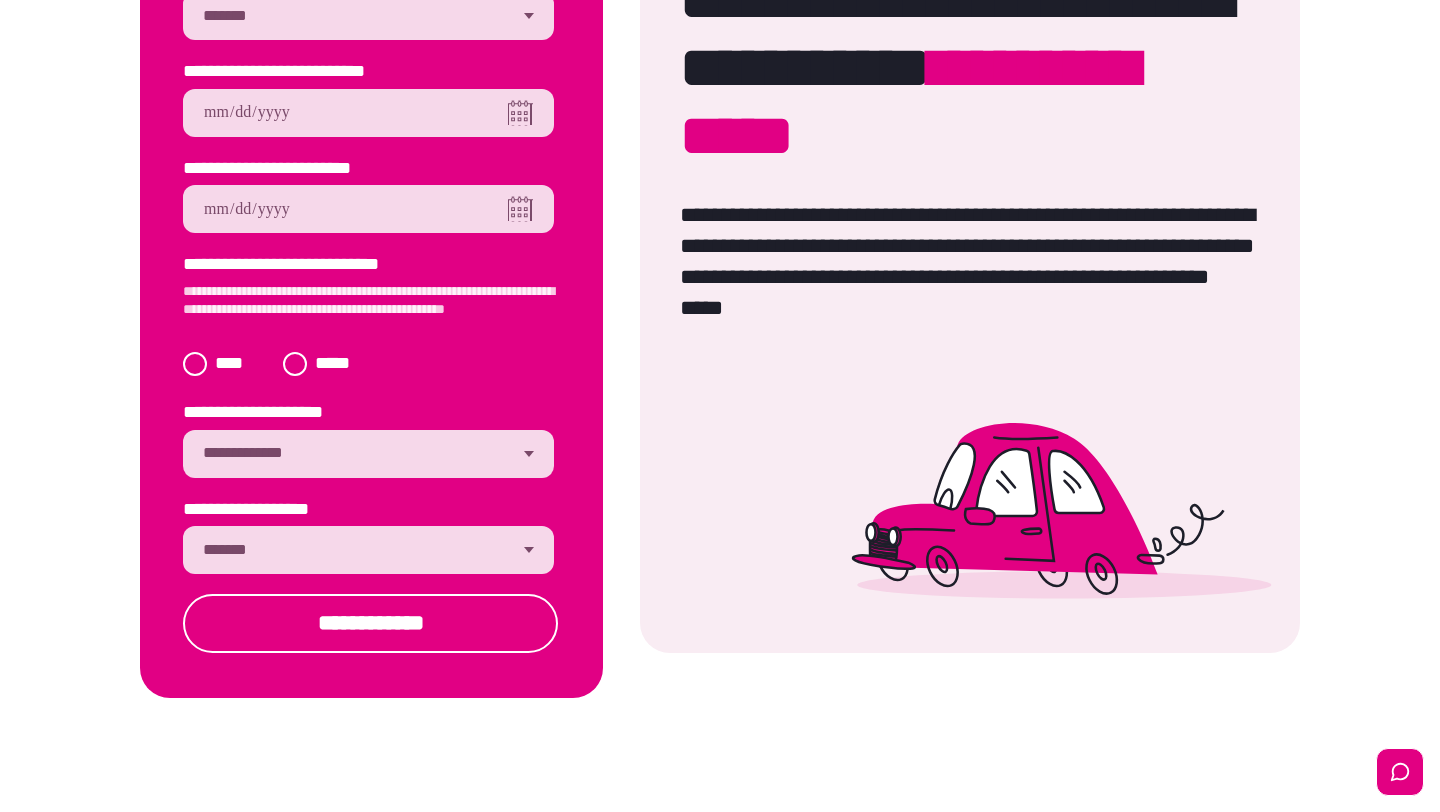 click on "[FIRST] [LAST] [STREET] [CITY], [STATE] [ZIP] [COUNTRY] [PHONE] [EMAIL] [SSN] [PASSPORT] [DLN] [CC] [DOB] [AGE] [GENDER] [NATIONALITY] [OCCUPATION] [MARITAL_STATUS] [RELIGION] [ETHNICITY] [ADDRESS_LINE_1] [ADDRESS_LINE_2] [CITY_NAME] [STATE_NAME] [POSTAL_CODE] [COUNTRY_NAME] [PHONE_NUMBER] [EMAIL_ADDRESS] [SOCIAL_SECURITY_NUMBER] [PASSPORT_NUMBER] [DRIVER_LICENSE_NUMBER] [CREDIT_CARD_NUMBER] [DATE_OF_BIRTH] [AGE_IN_YEARS] [GENDER_IDENTITY] [NATIONALITY_ORIGIN] [OCCUPATION_TITLE] [MARITAL_STATUS_TYPE] [RELIGION_BELIEF] [ETHNICITY_GROUP]" at bounding box center [368, 550] 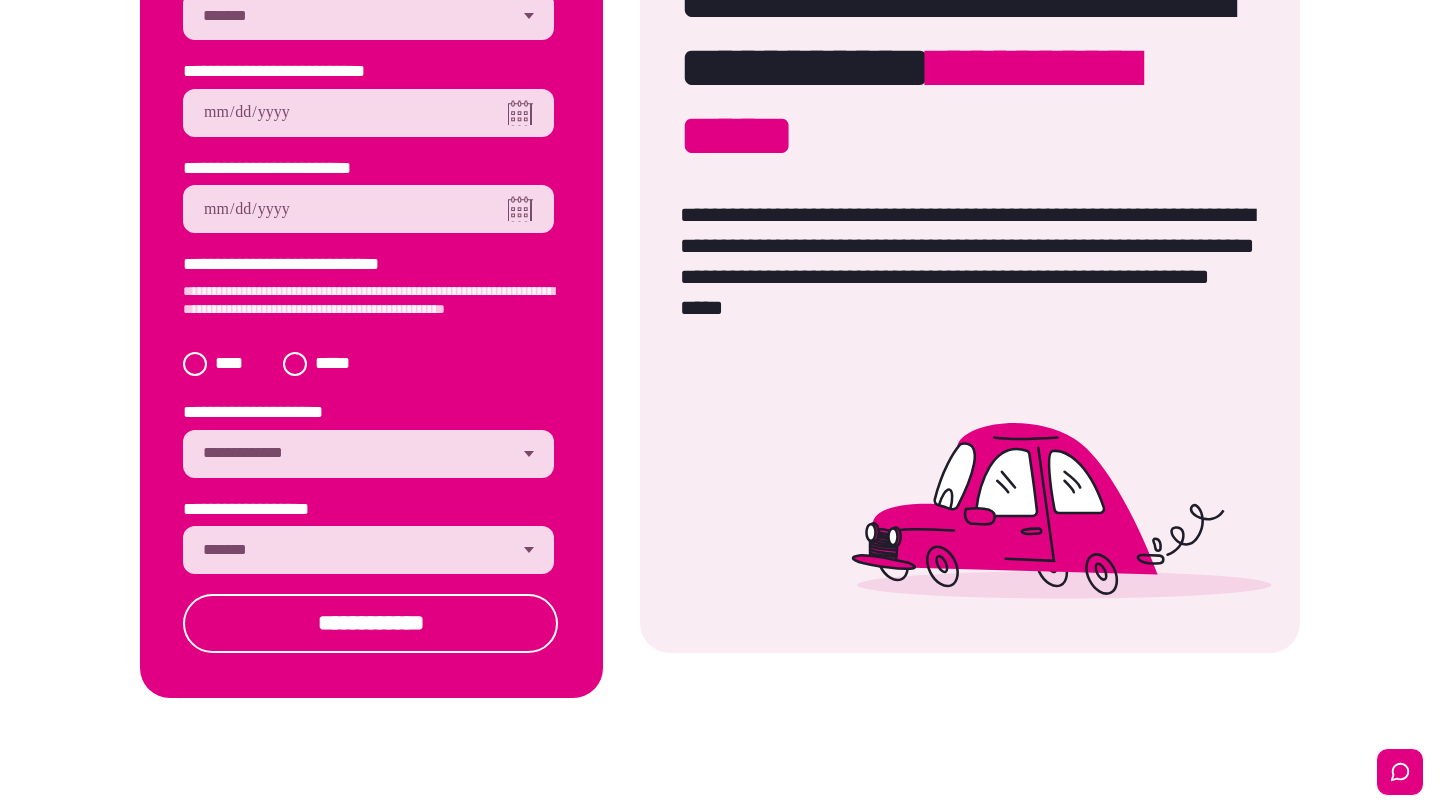 select on "[LAST]" 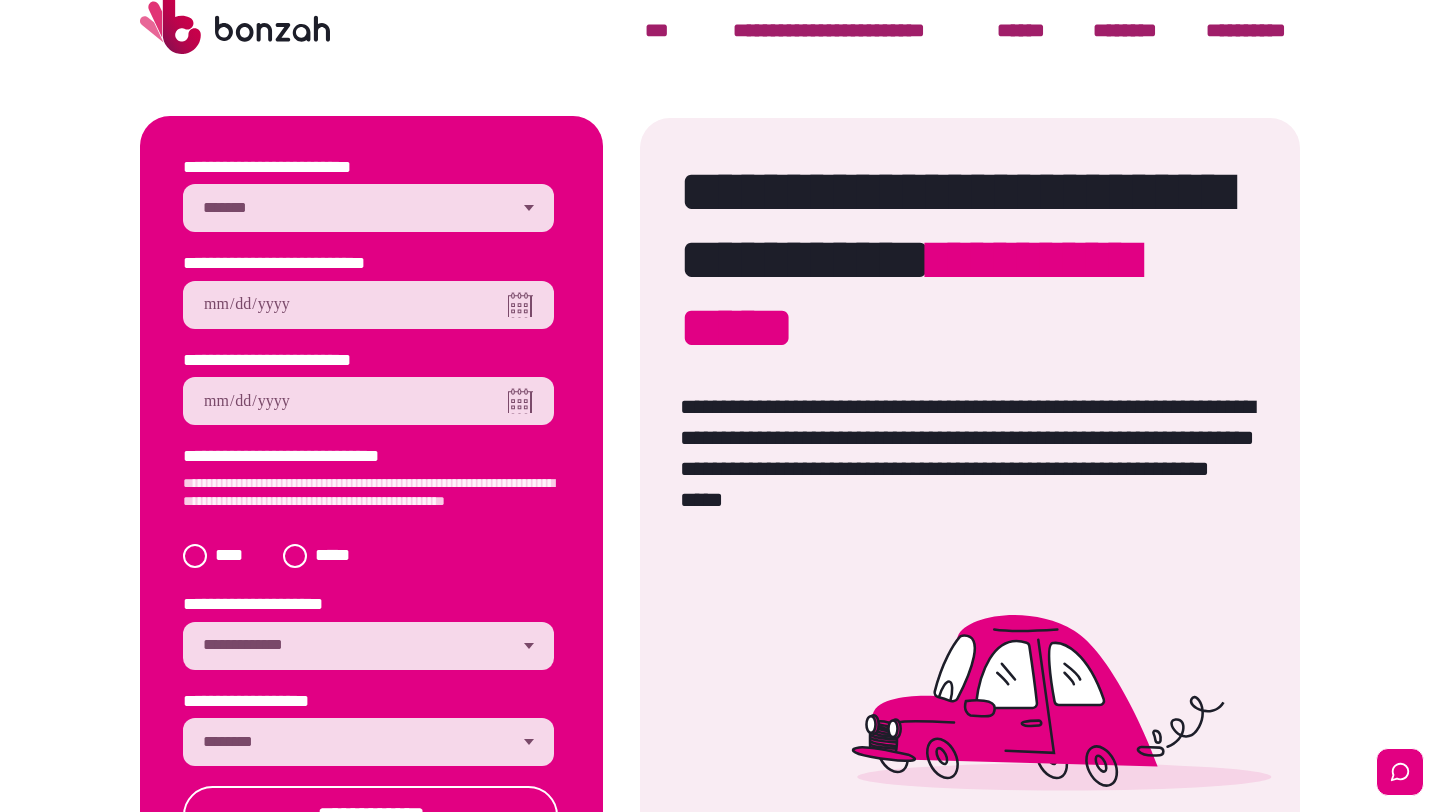 scroll, scrollTop: 0, scrollLeft: 0, axis: both 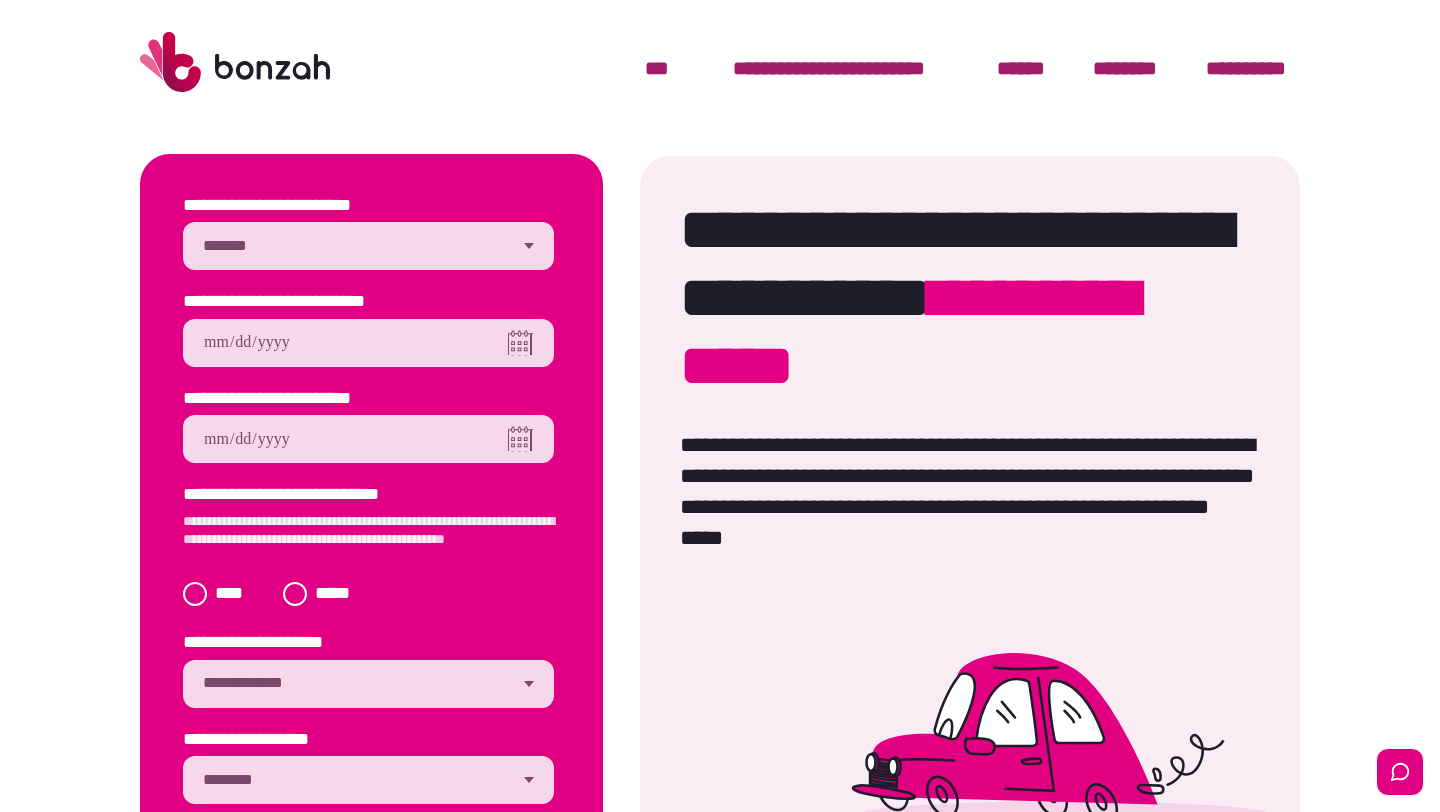 click on "**********" at bounding box center [368, 246] 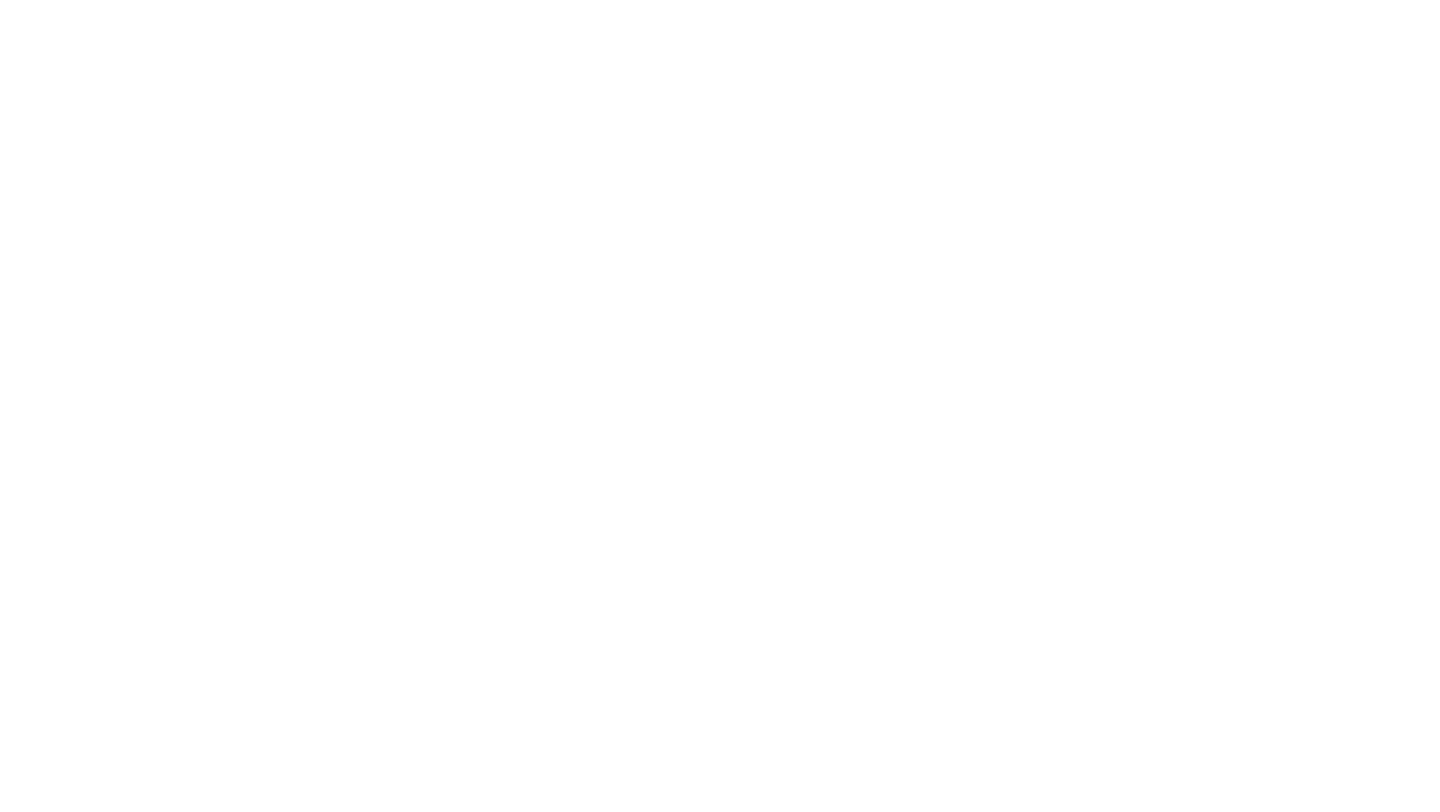 scroll, scrollTop: 0, scrollLeft: 0, axis: both 